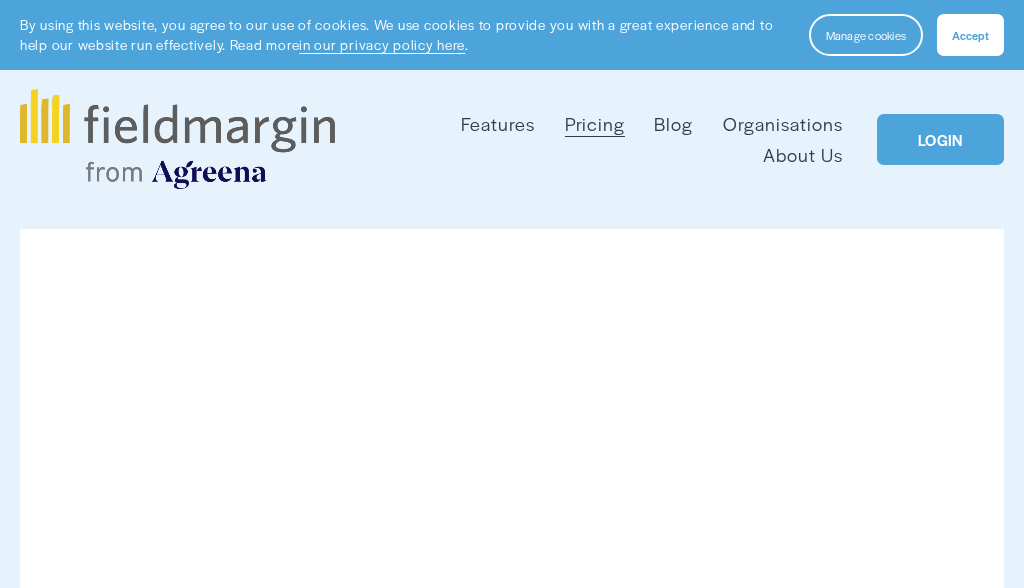 scroll, scrollTop: 0, scrollLeft: 0, axis: both 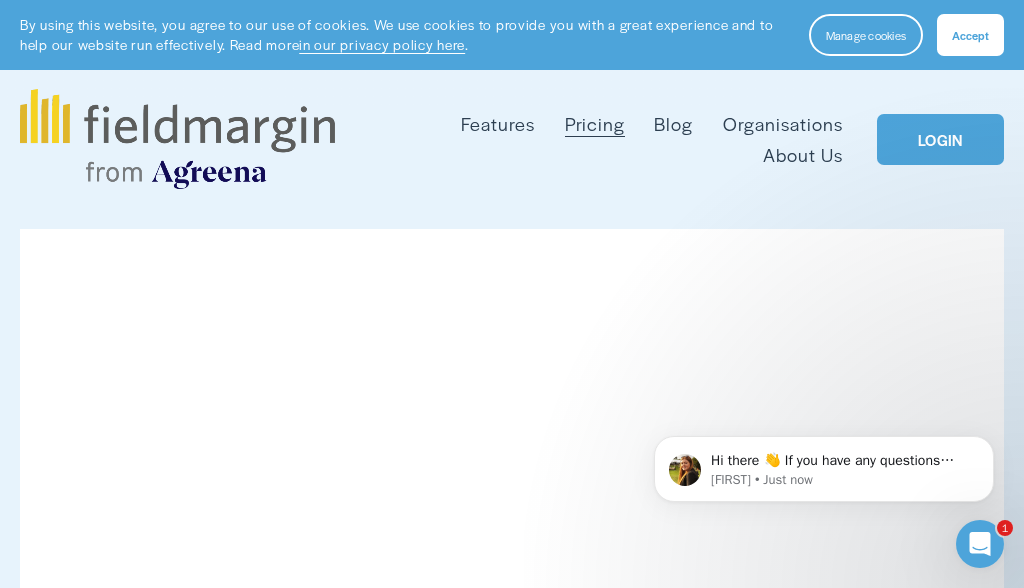 click on "LOGIN" at bounding box center [940, 140] 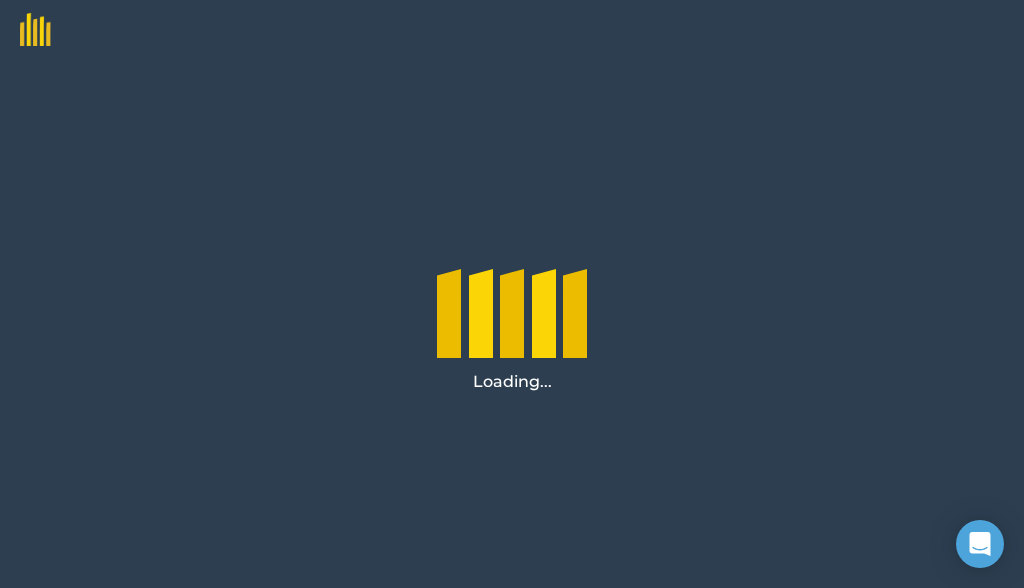 scroll, scrollTop: 0, scrollLeft: 0, axis: both 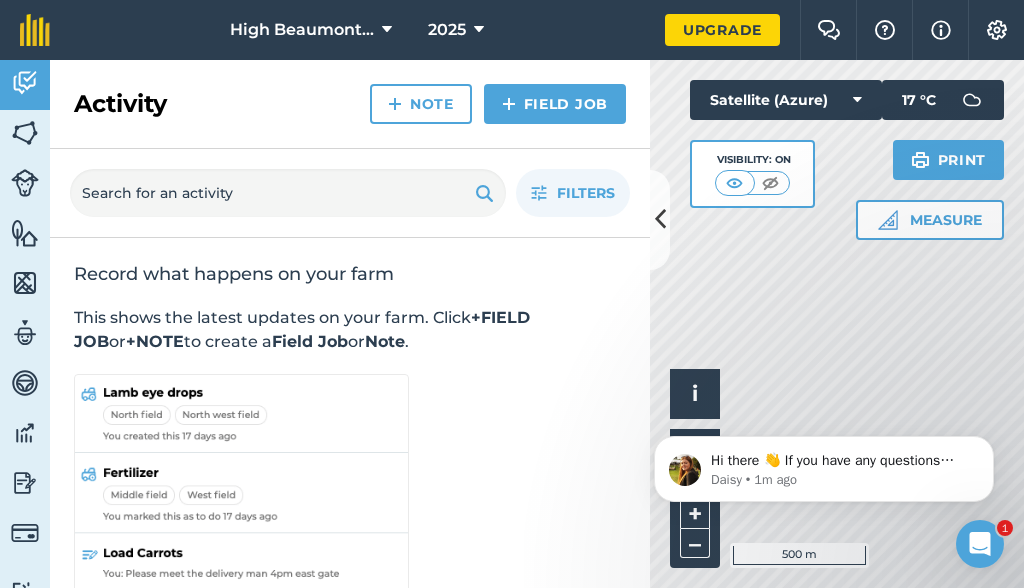 click at bounding box center [735, 183] 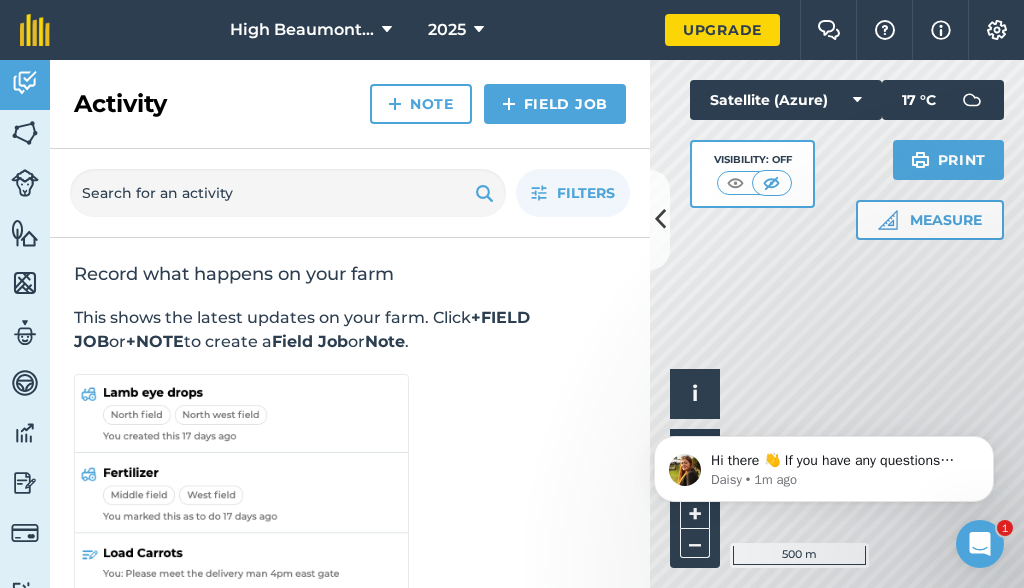 click at bounding box center (735, 183) 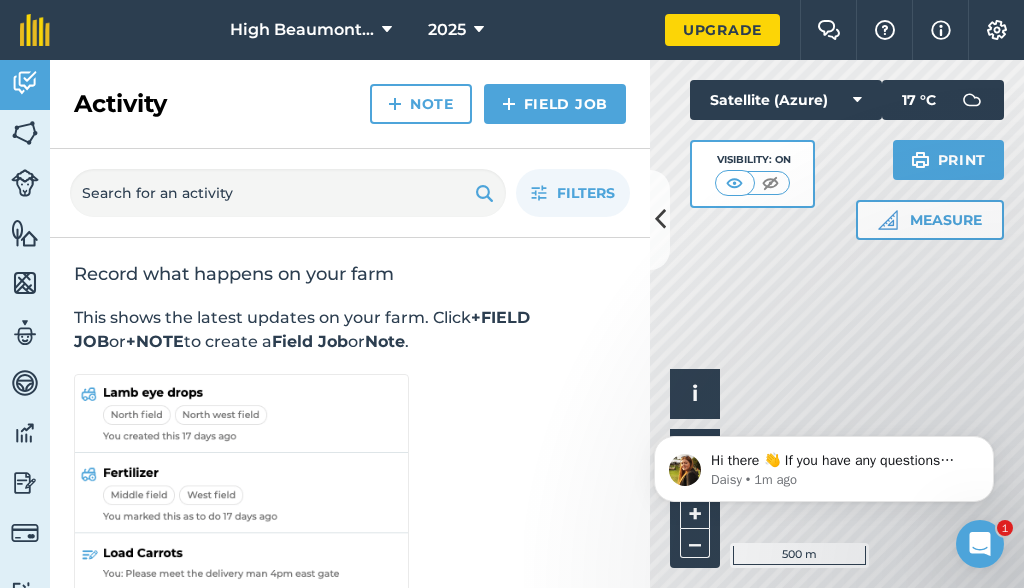 click on "Satellite (Azure)" at bounding box center [786, 100] 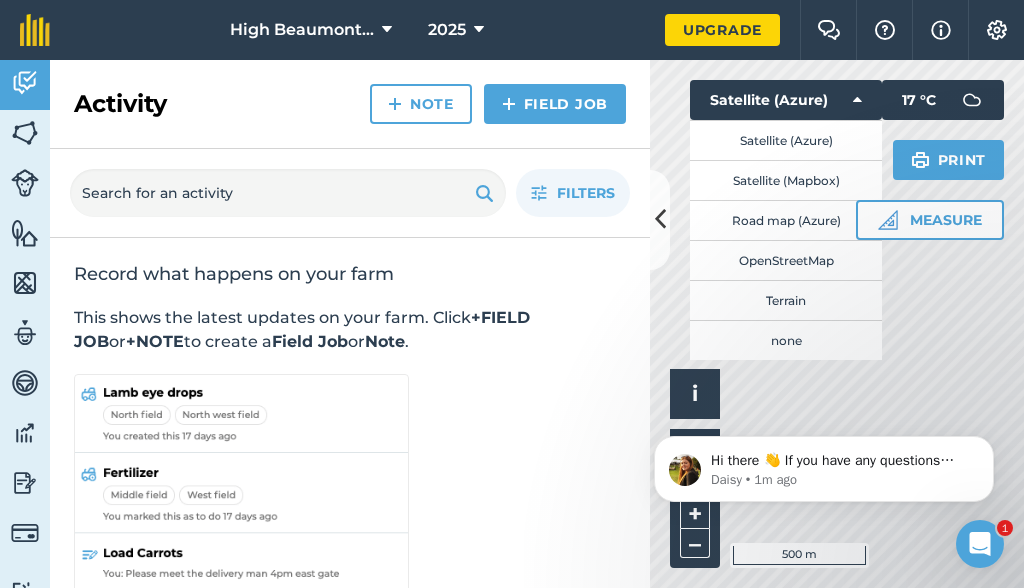 click on "Satellite (Mapbox)" at bounding box center [786, 180] 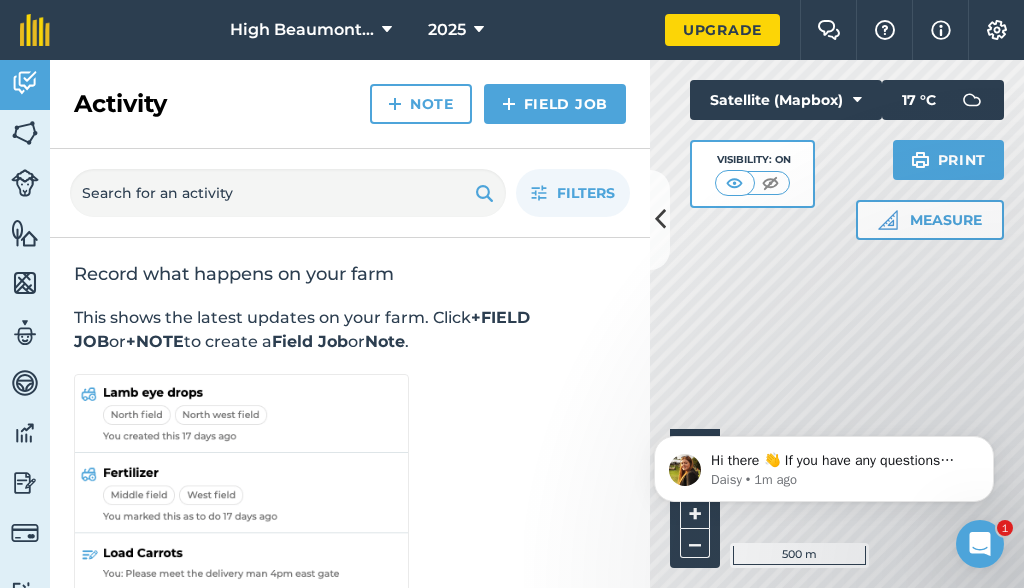 click on "Satellite (Mapbox)" at bounding box center [786, 100] 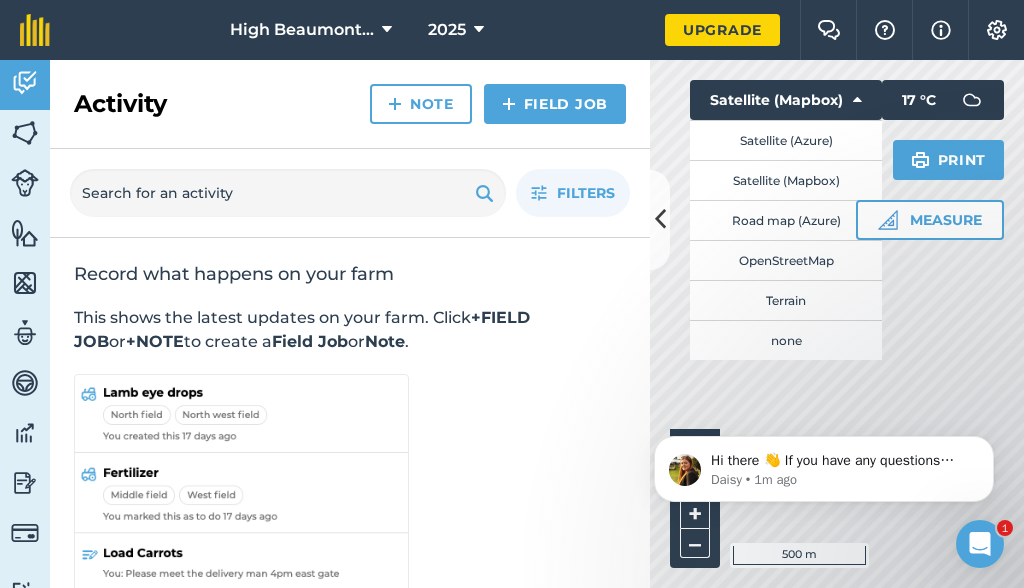 click on "Road map (Azure)" at bounding box center (786, 220) 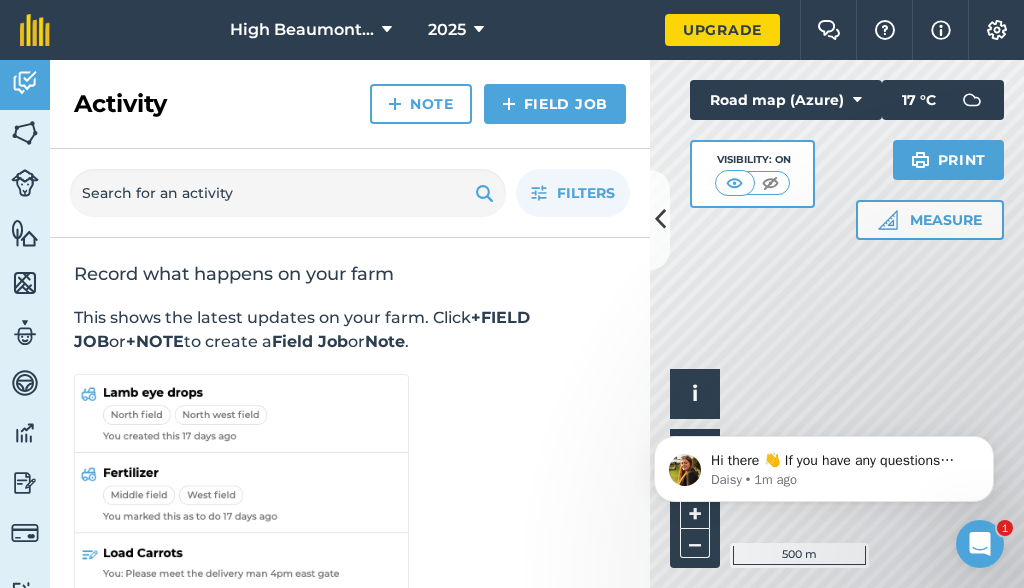 click on "Road map (Azure)" at bounding box center (786, 100) 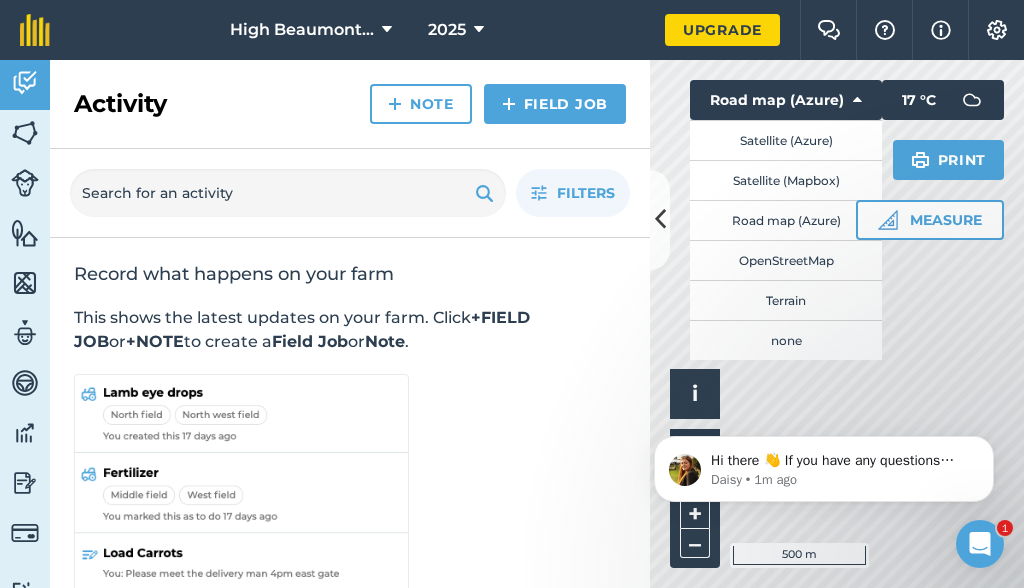 click on "Terrain" at bounding box center [786, 300] 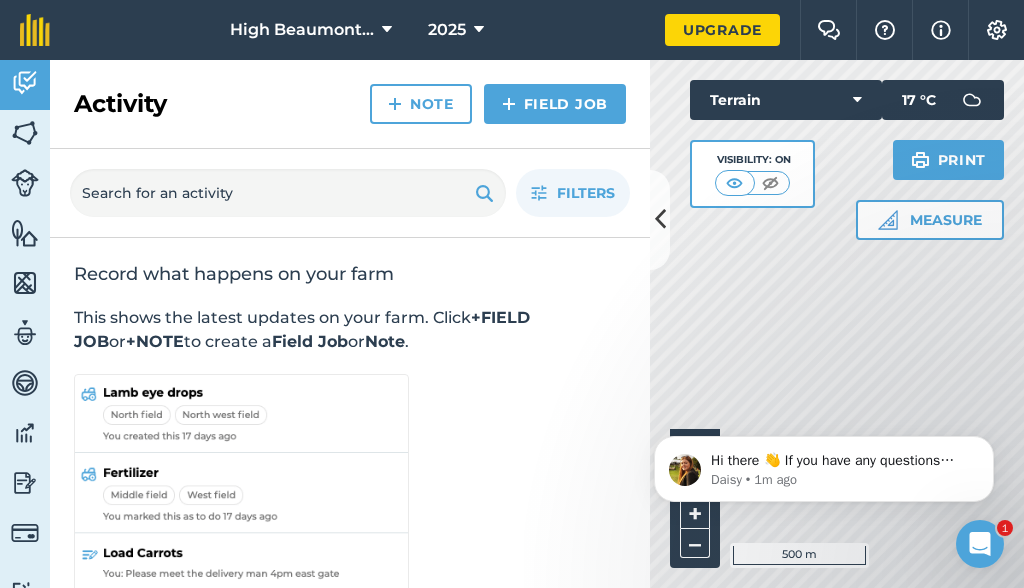 click on "Terrain" at bounding box center (786, 100) 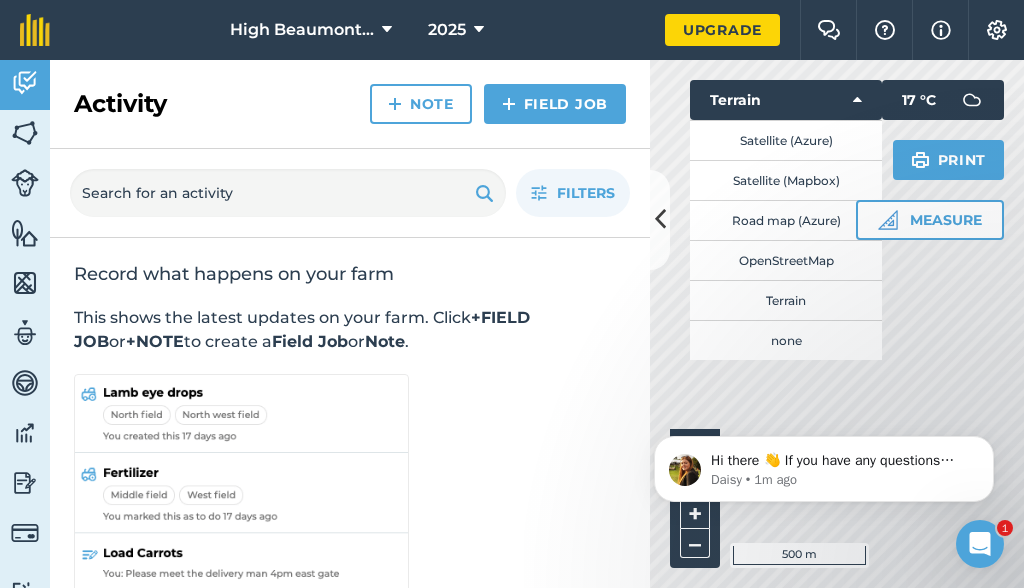 click on "Satellite (Azure)" at bounding box center [786, 140] 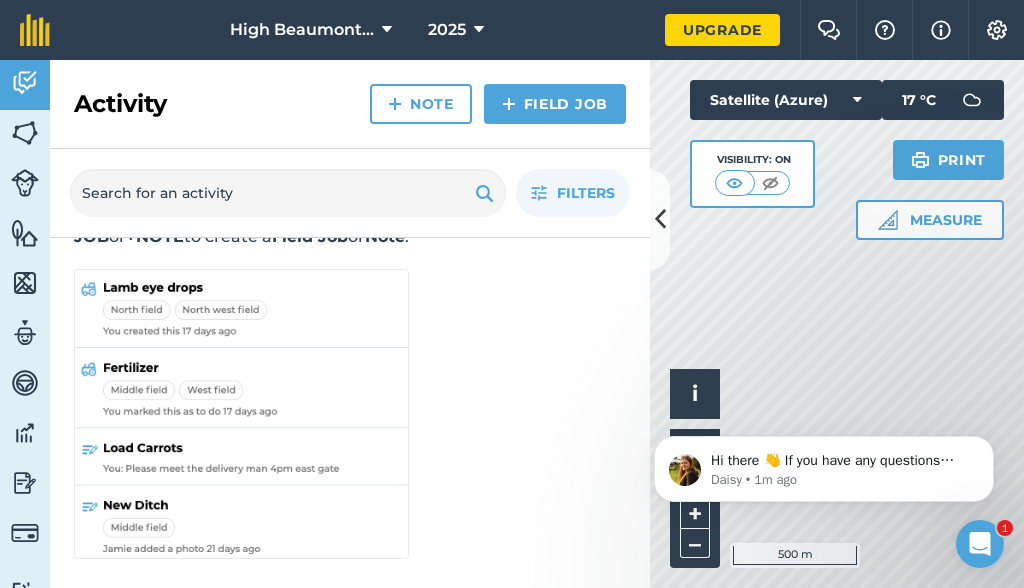 scroll, scrollTop: 105, scrollLeft: 0, axis: vertical 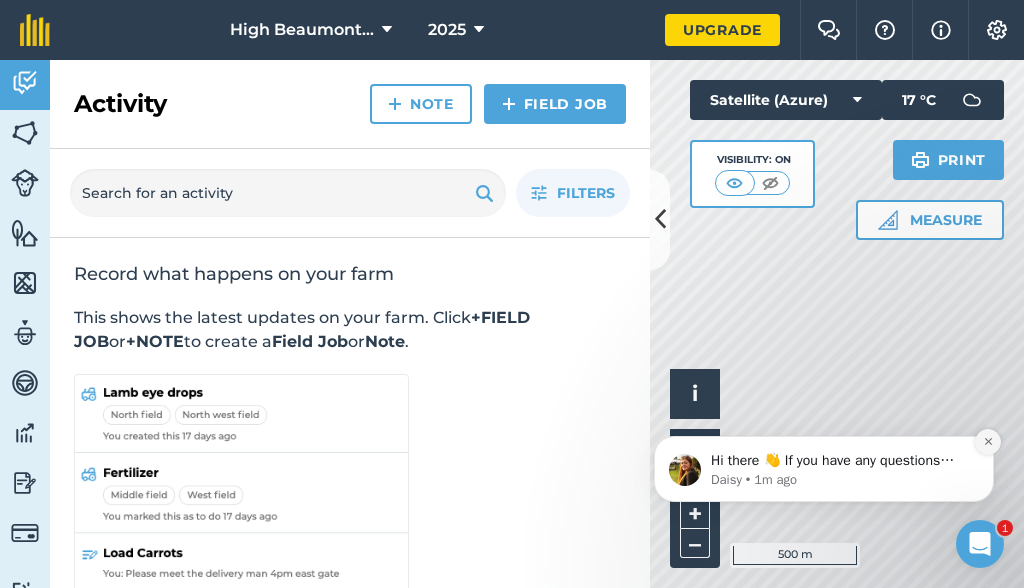click 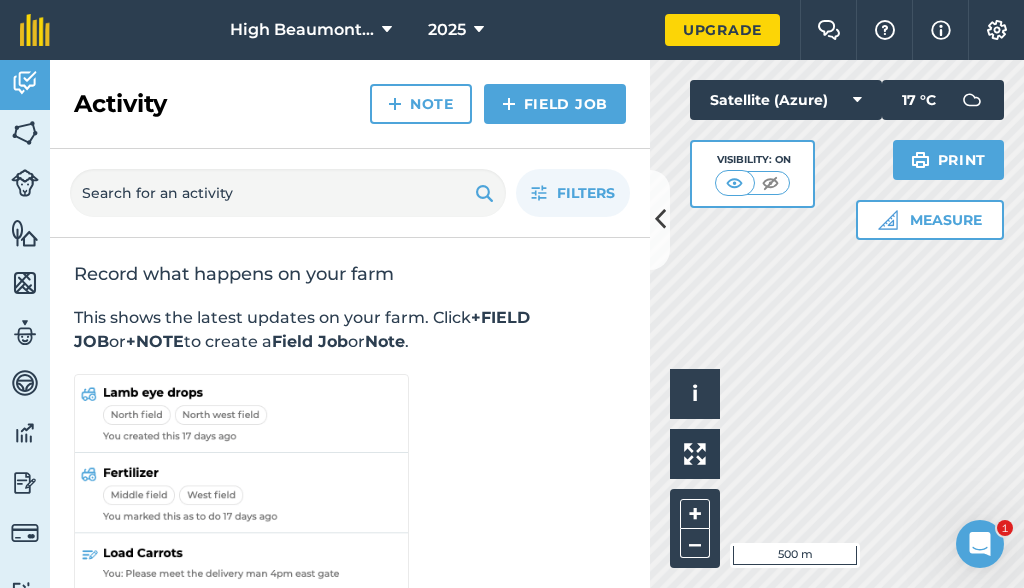 click at bounding box center [25, 133] 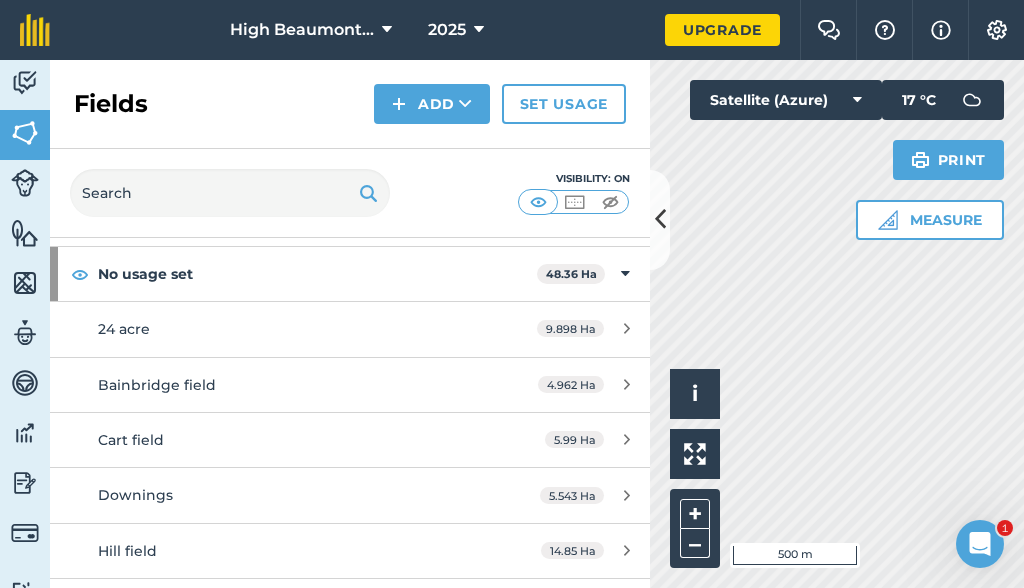 scroll, scrollTop: 90, scrollLeft: 0, axis: vertical 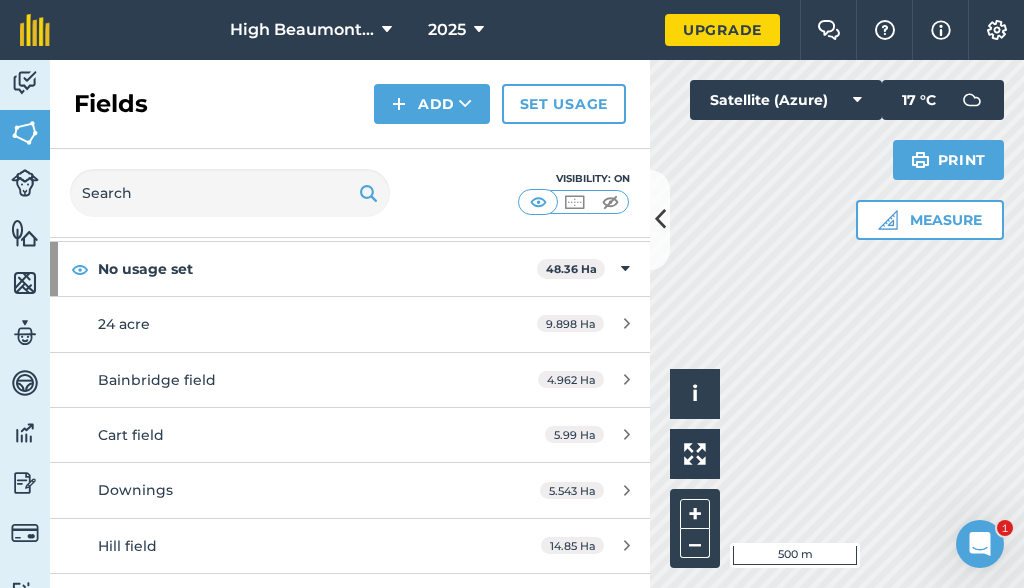 click on "24 acre" at bounding box center (286, 324) 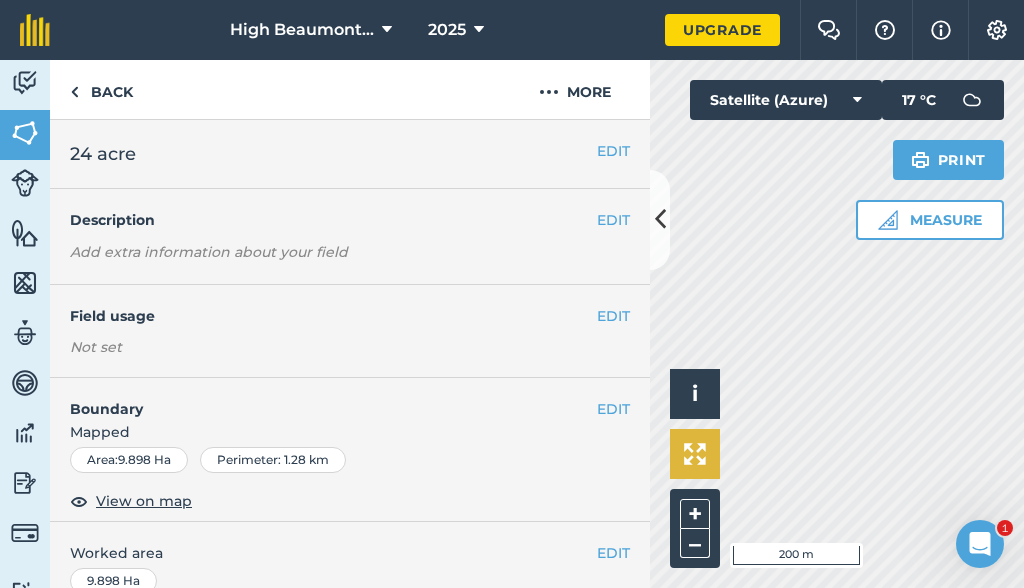 click at bounding box center [695, 454] 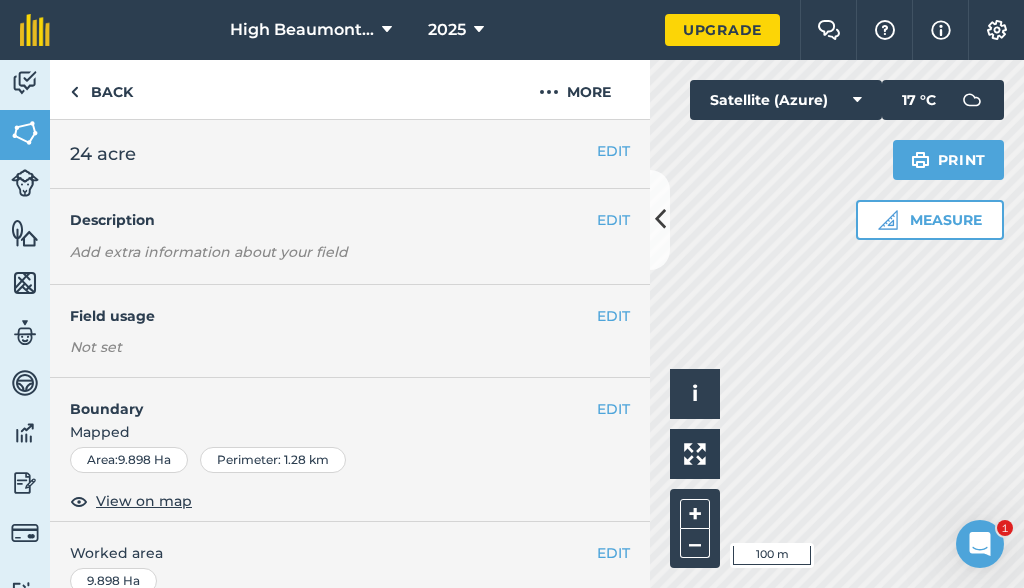 click at bounding box center [888, 220] 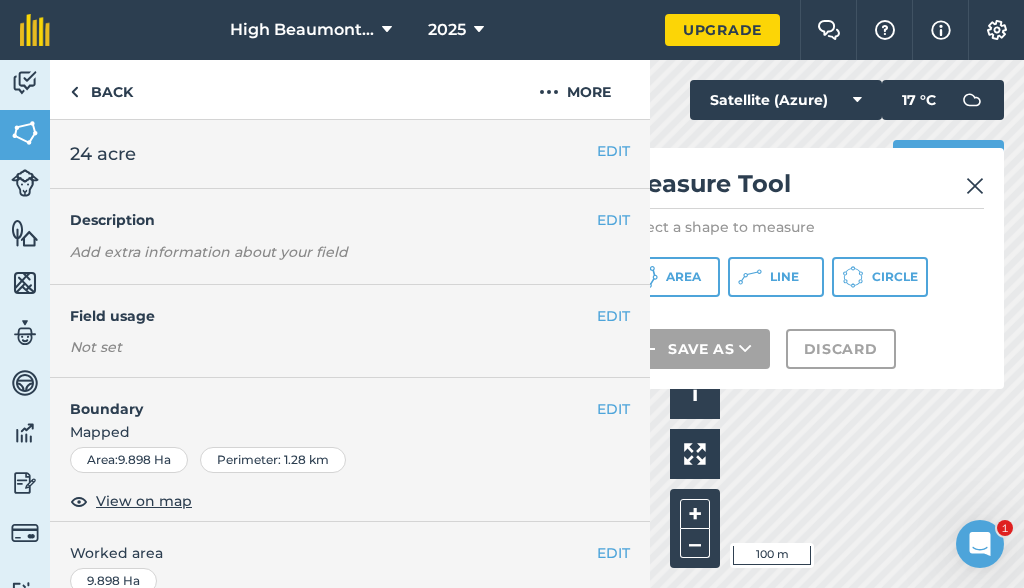 click at bounding box center [975, 186] 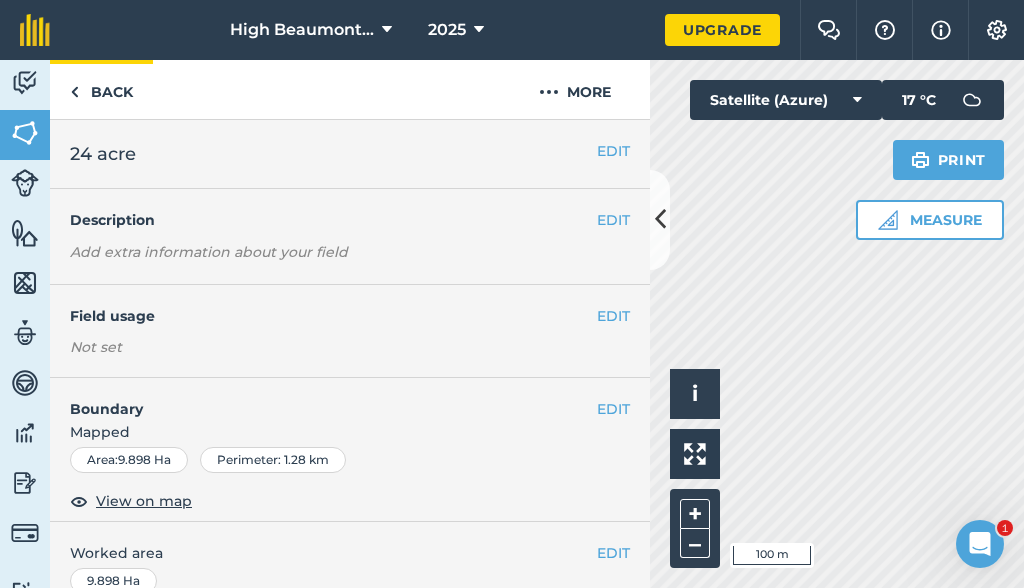 click on "Back" at bounding box center [101, 89] 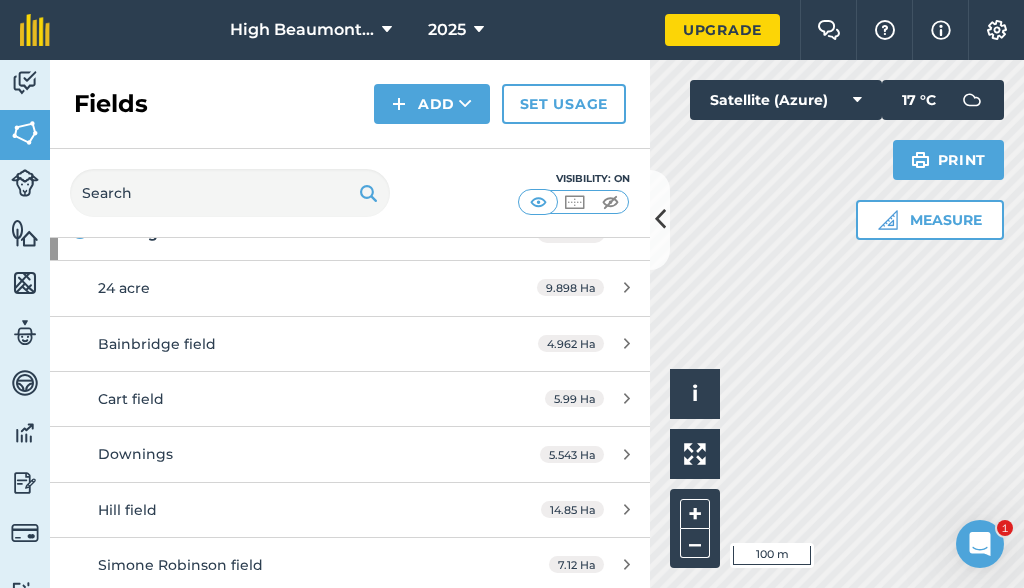 scroll, scrollTop: 126, scrollLeft: 0, axis: vertical 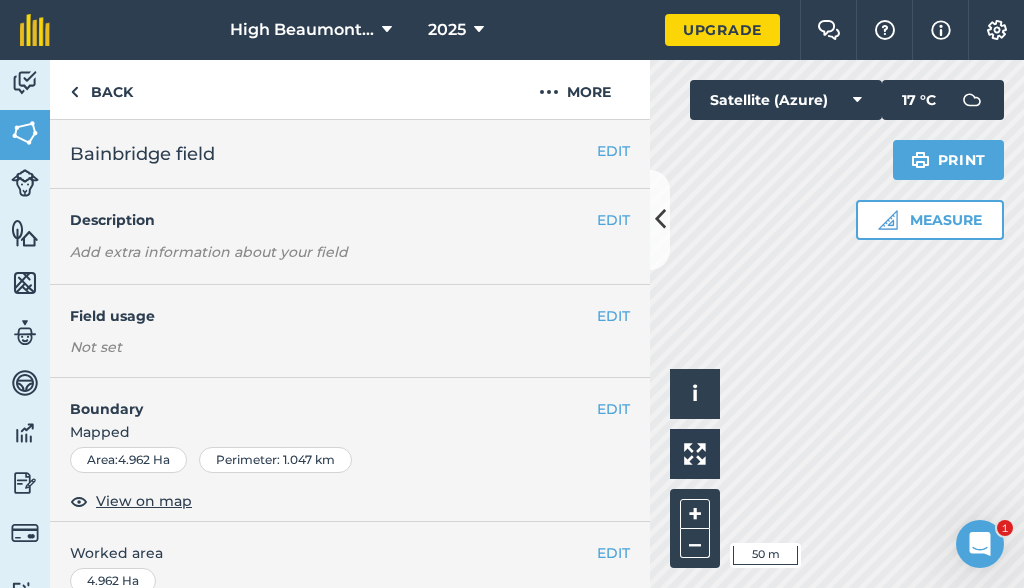click on "Activity Fields Livestock Features Maps Team Vehicles Data Reporting Billing Tutorials Tutorials   Back   More EDIT Bainbridge field  EDIT Description Add extra information about your field EDIT Field usage Not set EDIT Boundary   Mapped Area :  4.962   Ha Perimeter :   1.047   km   View on map EDIT Worked area 4.962   Ha Sub-fields   Divide your fields into sections, e.g. for multiple crops or grazing blocks   Add sub-fields Add field job Add note   Field Health To-Do Field History Reports There are no outstanding tasks for this field. Hello i © 2025 TomTom, Microsoft 50 m + – Satellite (Azure) Measure Print 17   ° C" at bounding box center (512, 324) 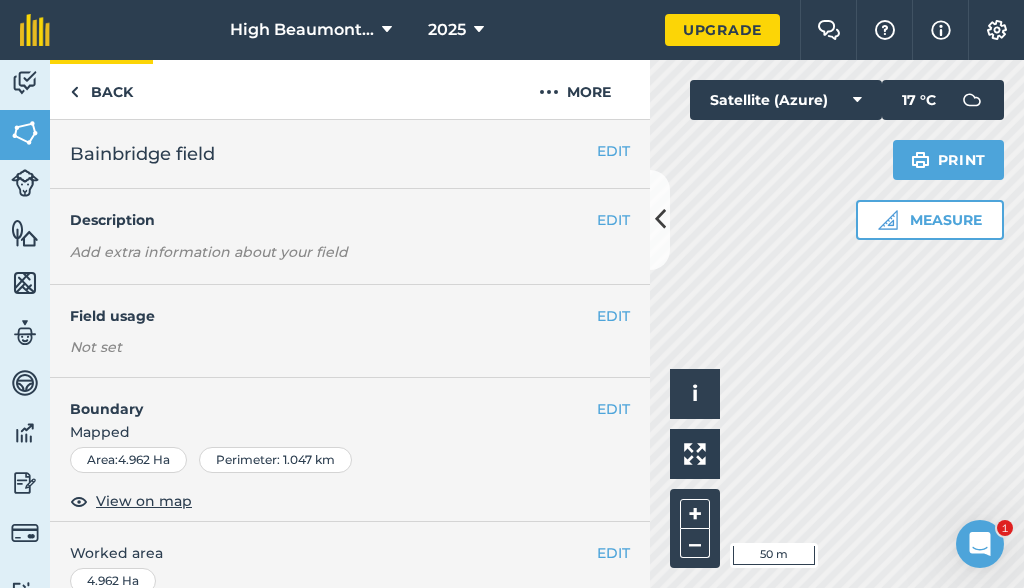 click on "Back" at bounding box center (101, 89) 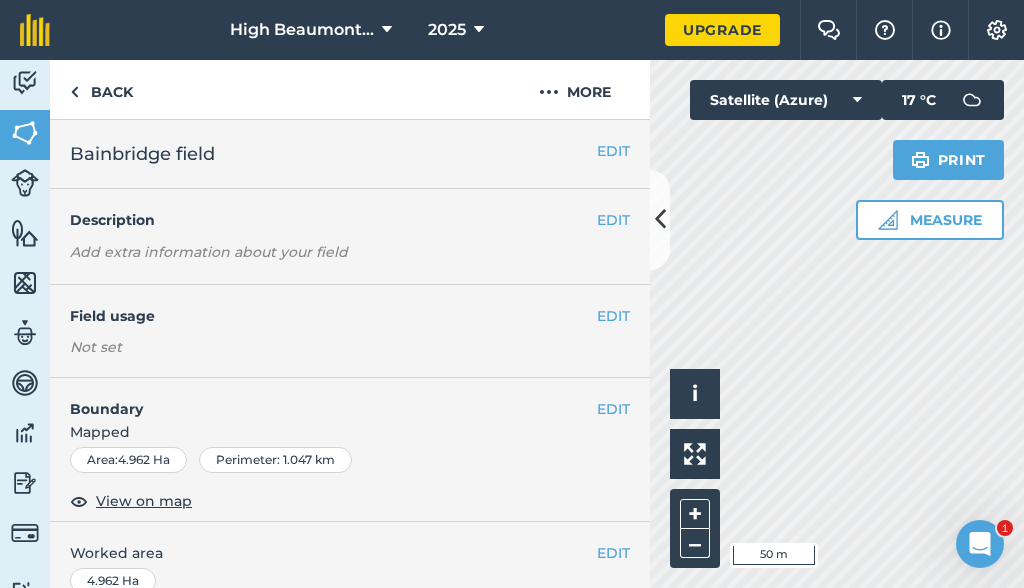 scroll, scrollTop: 0, scrollLeft: 0, axis: both 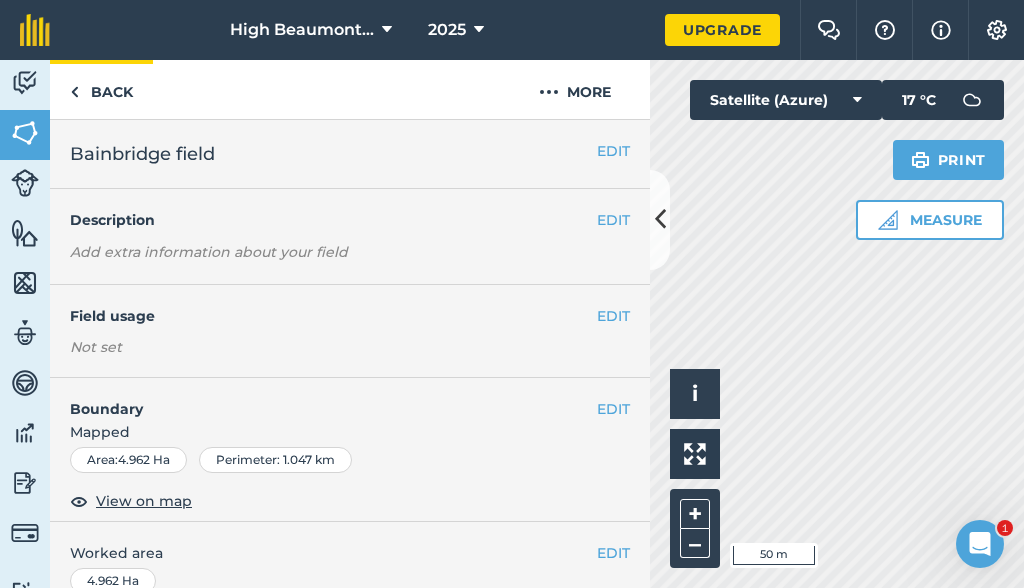 click on "Back" at bounding box center (101, 89) 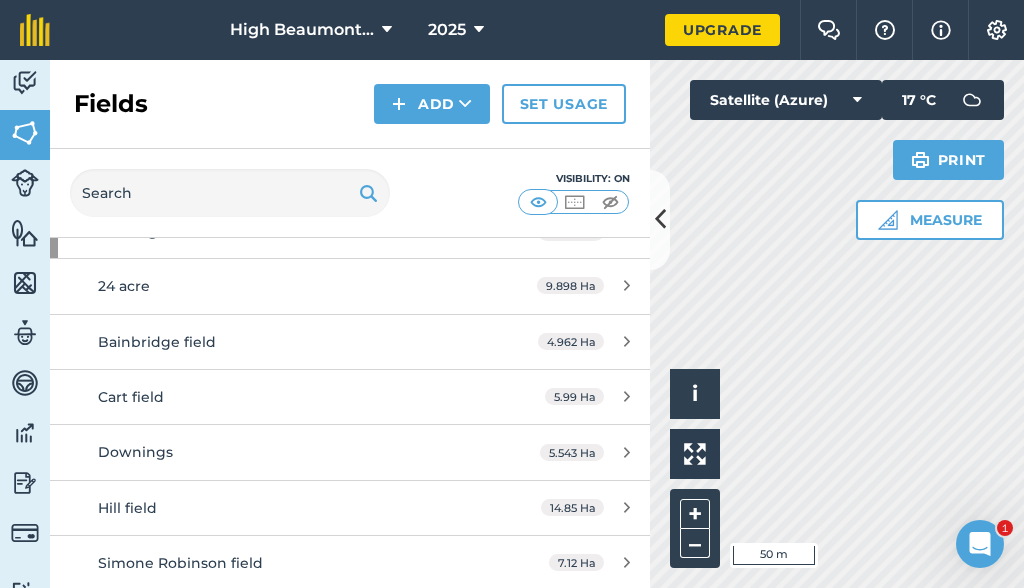 scroll, scrollTop: 127, scrollLeft: 0, axis: vertical 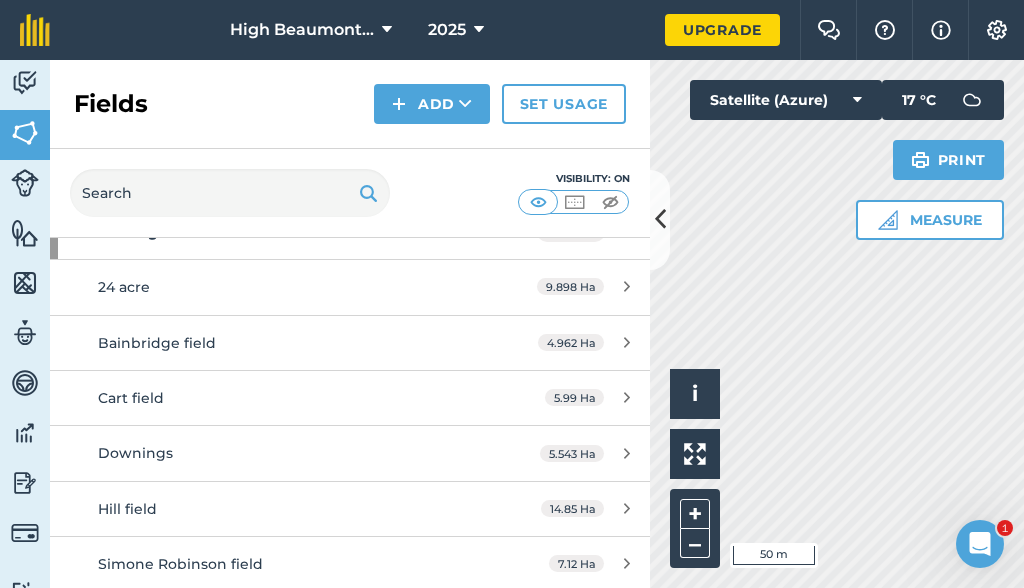 click on "Downings" at bounding box center [286, 453] 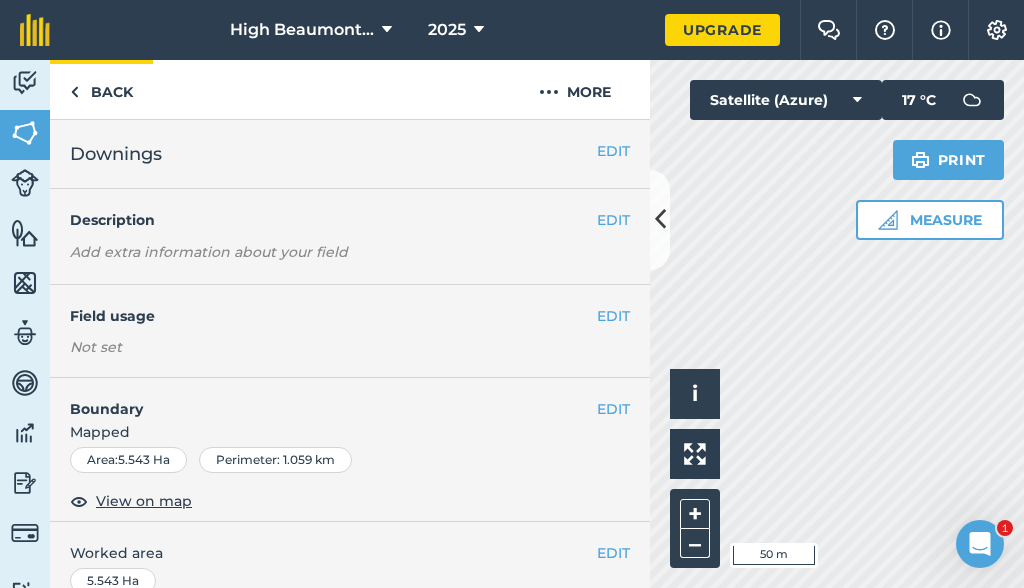 click on "Back" at bounding box center (101, 89) 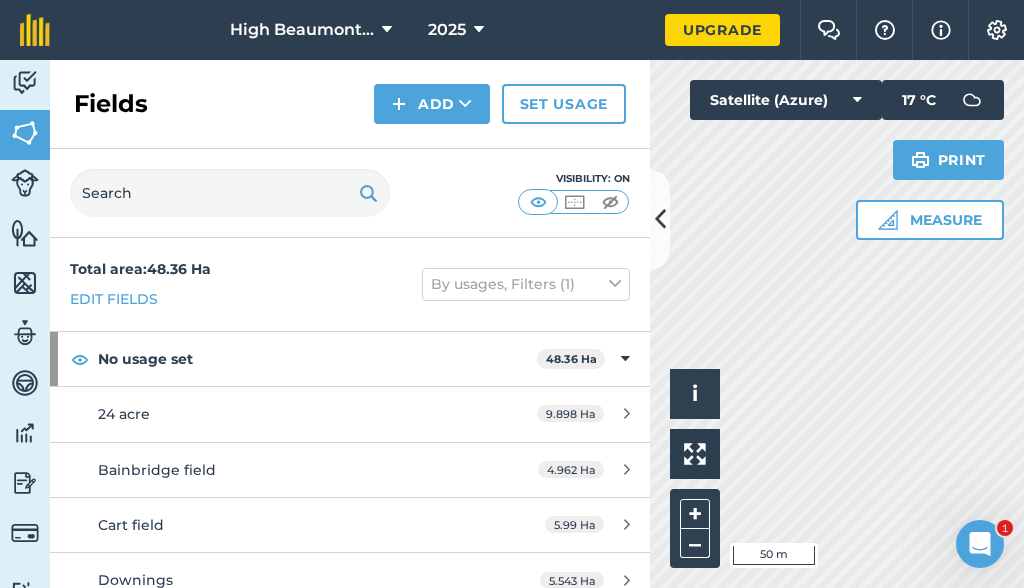 click at bounding box center [25, 183] 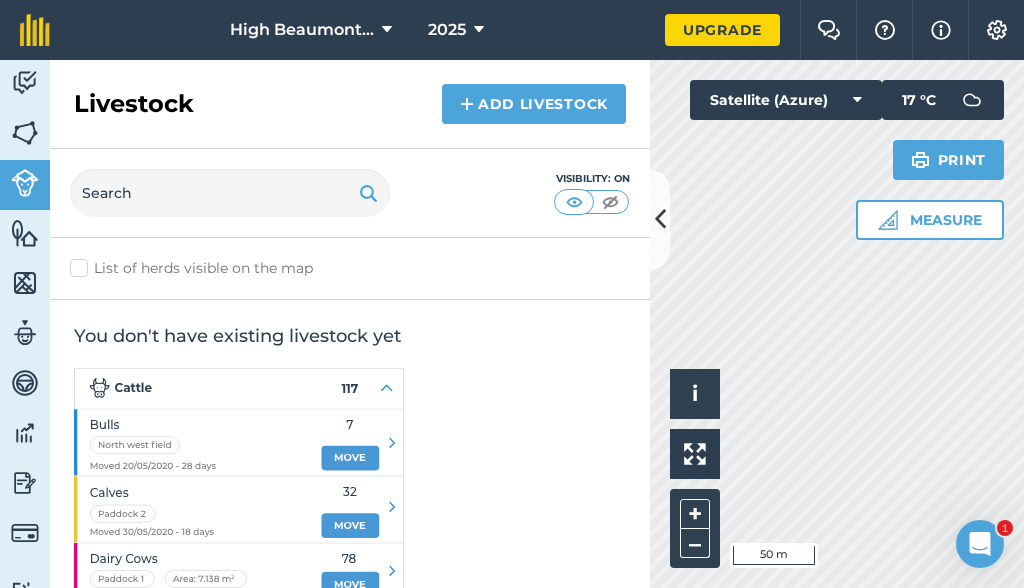 click at bounding box center (25, 233) 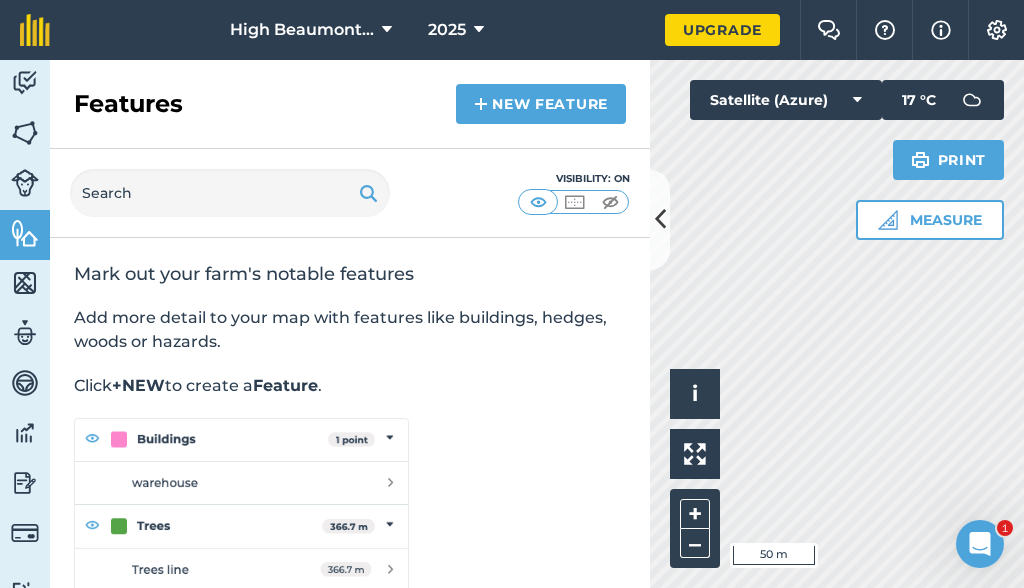 click at bounding box center [25, 283] 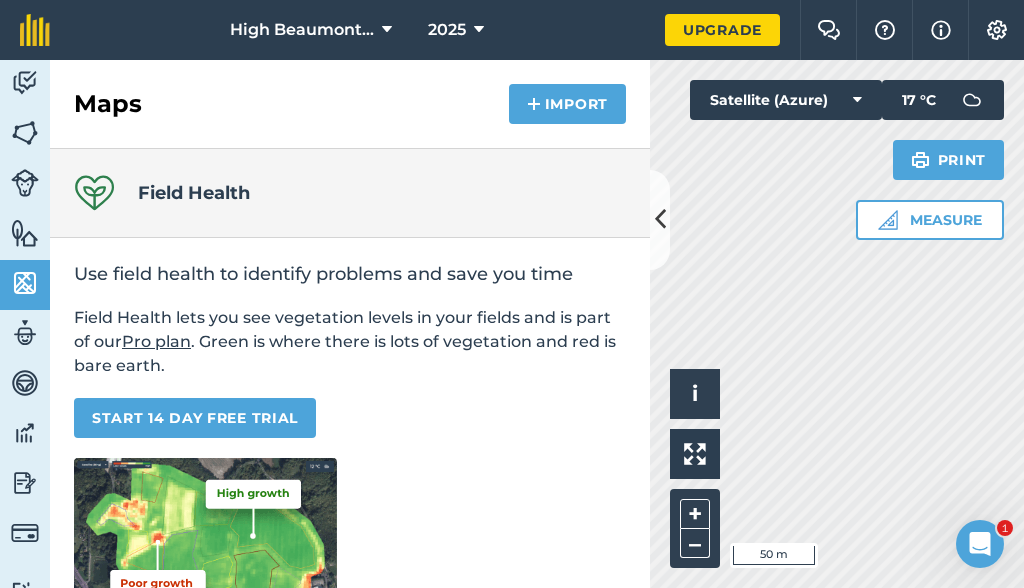 scroll, scrollTop: 0, scrollLeft: 0, axis: both 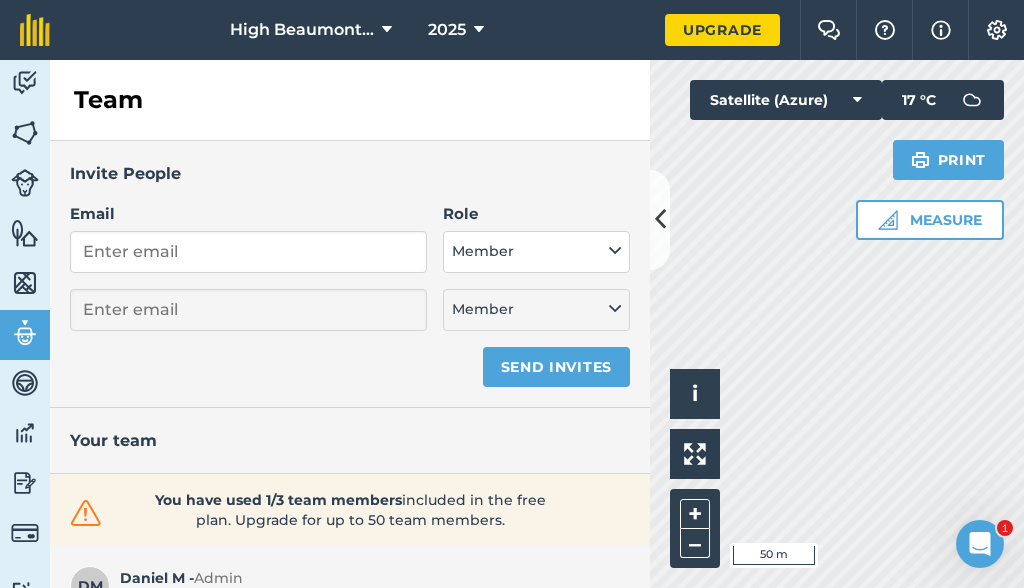 click at bounding box center (25, 383) 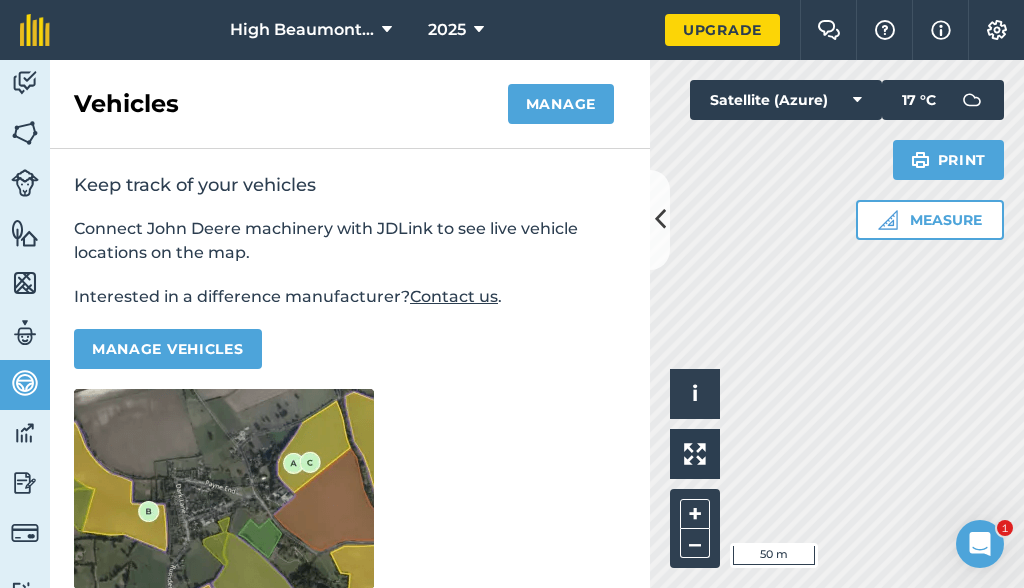 scroll, scrollTop: 0, scrollLeft: 0, axis: both 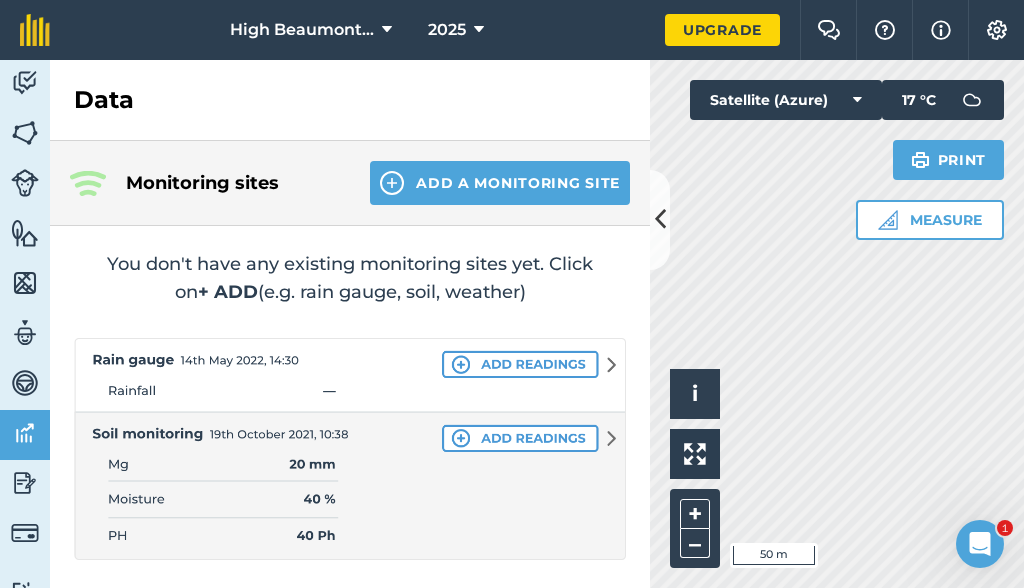 click at bounding box center [25, 483] 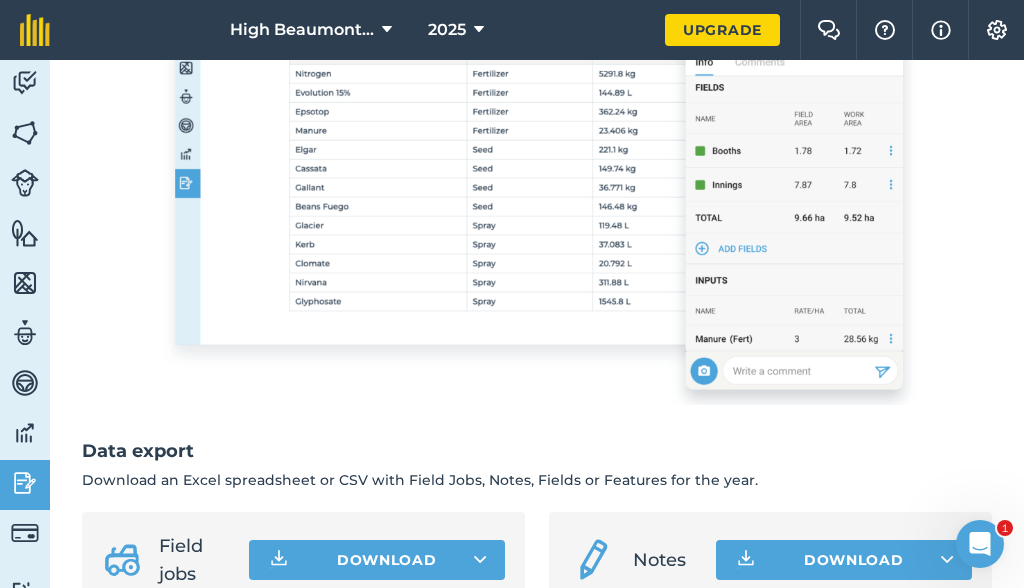 scroll, scrollTop: 476, scrollLeft: 0, axis: vertical 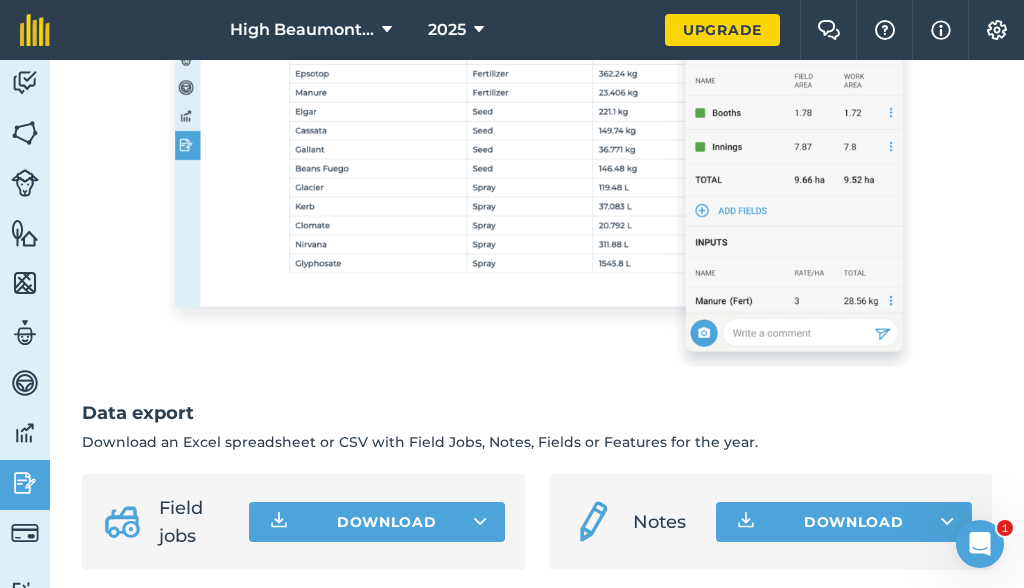 click on "Billing" at bounding box center (25, 535) 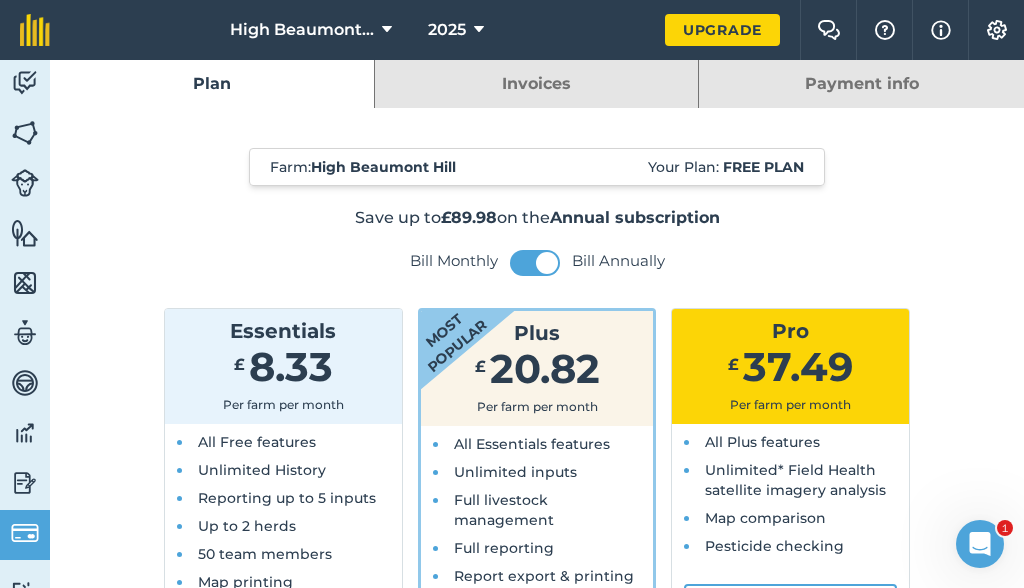 scroll, scrollTop: 0, scrollLeft: 0, axis: both 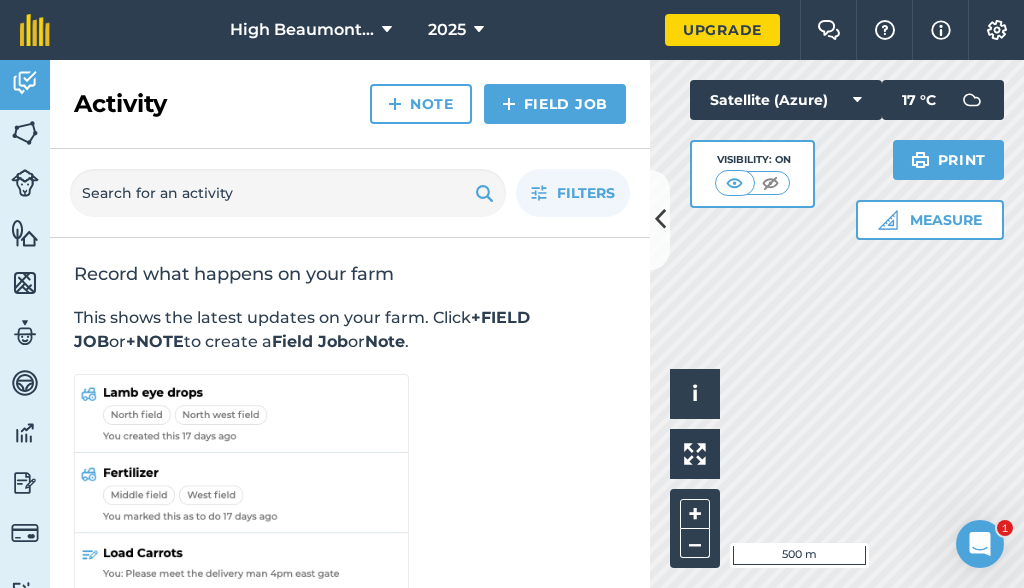 click at bounding box center [25, 133] 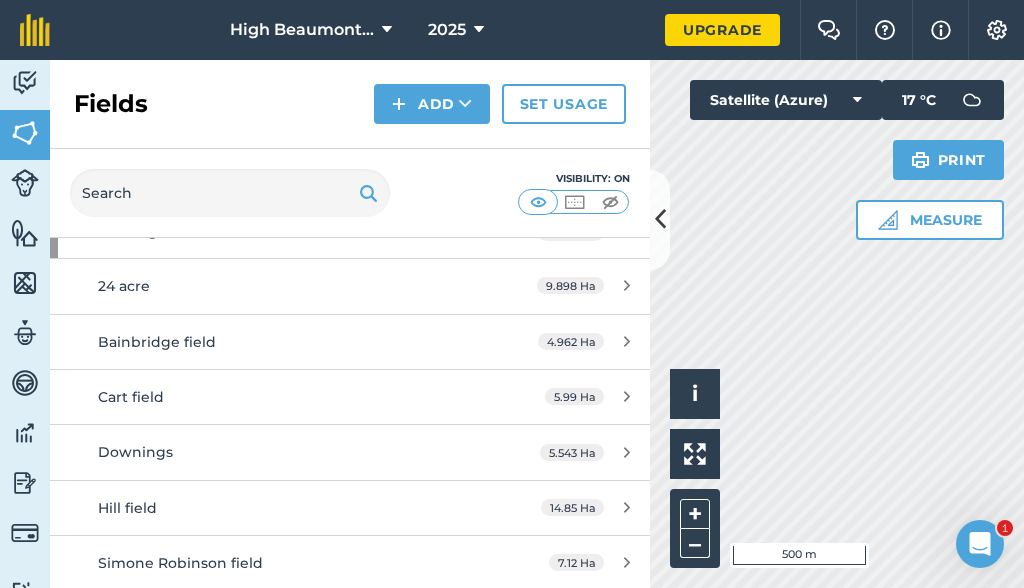 scroll, scrollTop: 127, scrollLeft: 0, axis: vertical 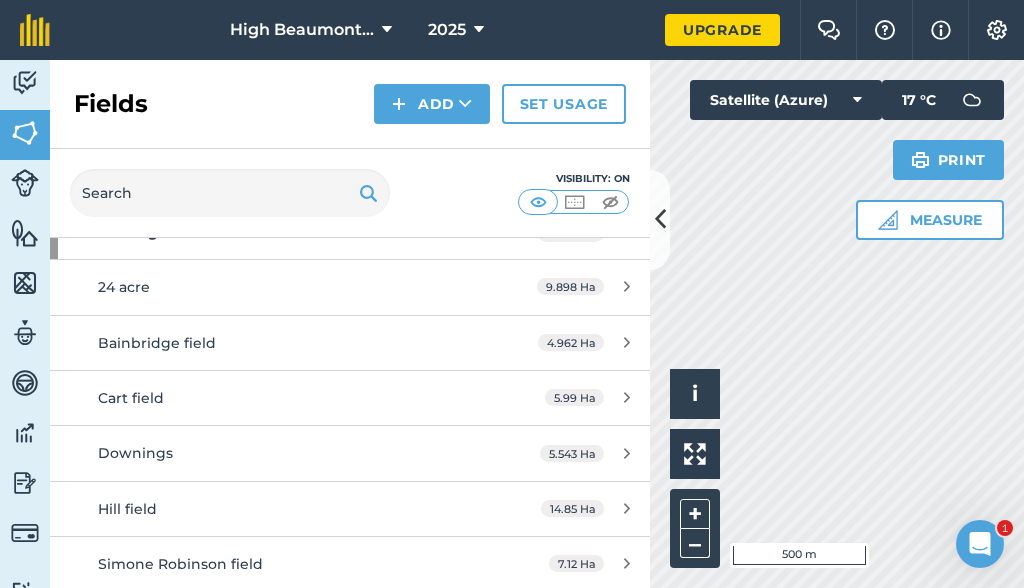 click on "Hill field" at bounding box center [286, 509] 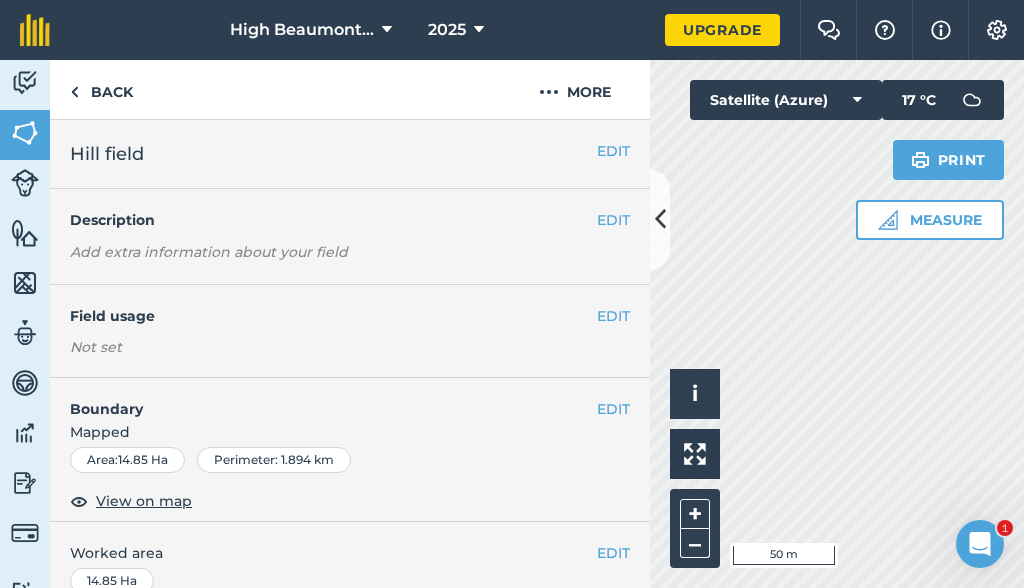 click on "Measure" at bounding box center [930, 220] 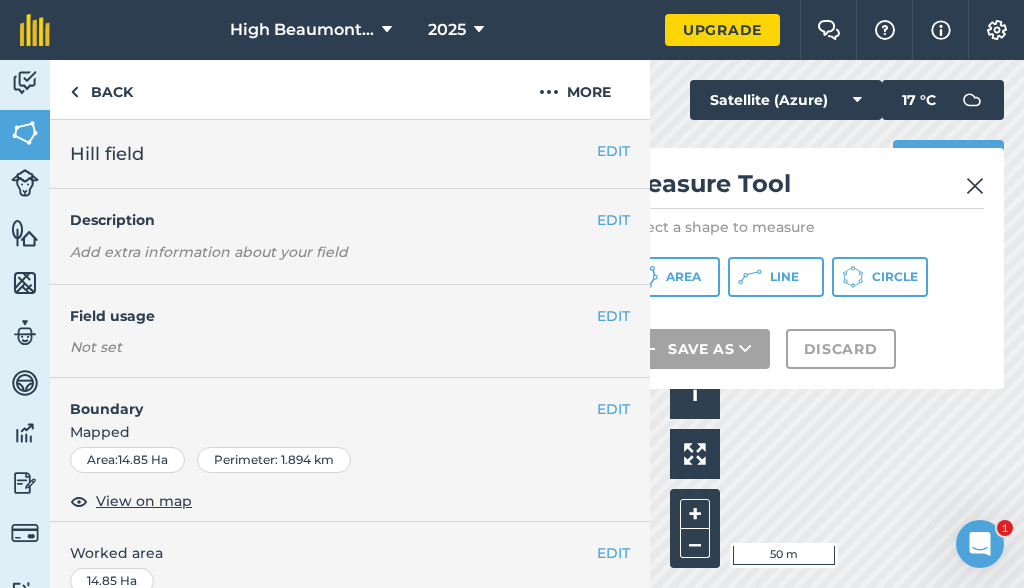 click on "Line" at bounding box center (784, 277) 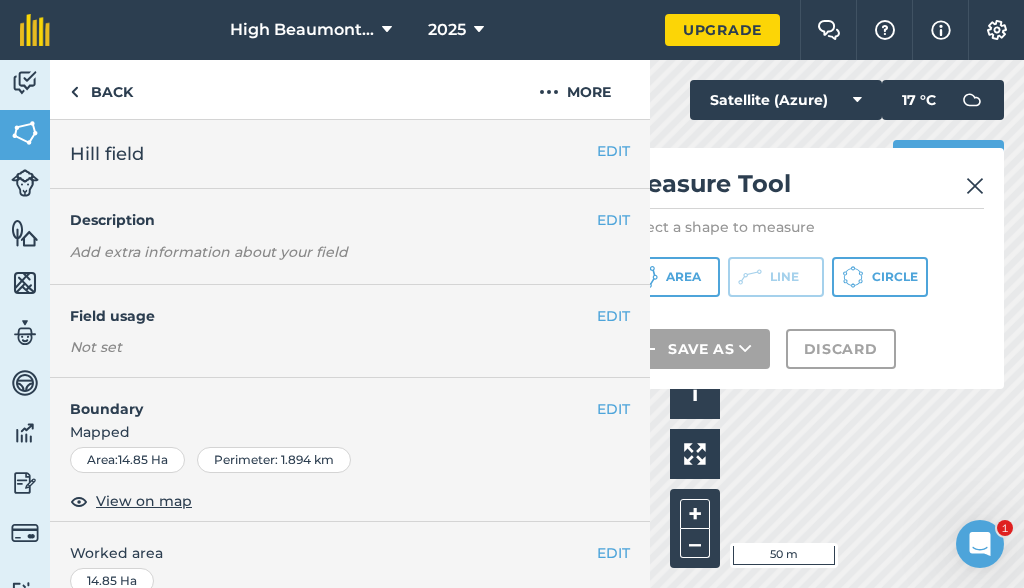 click at bounding box center [975, 186] 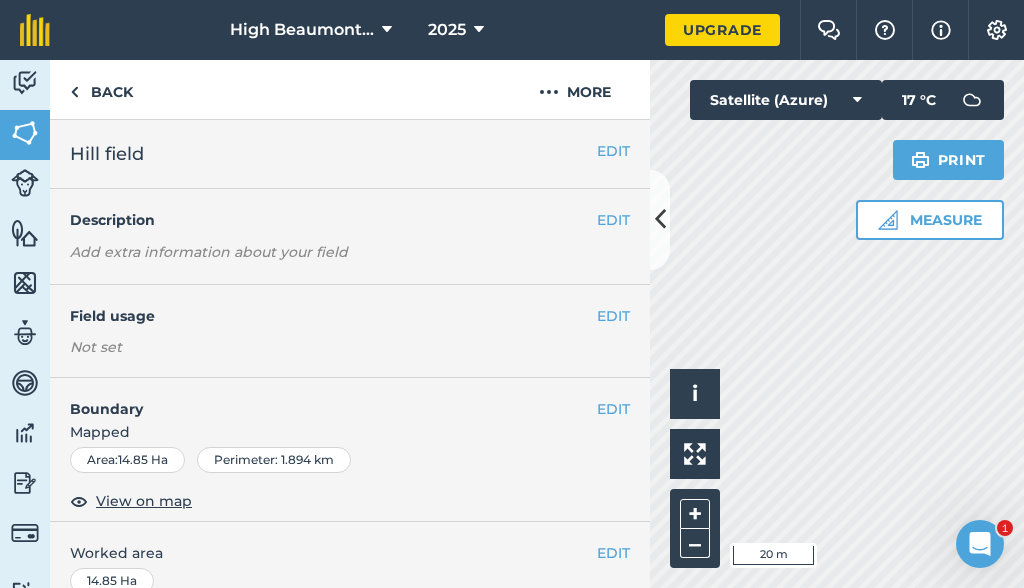 click on "Measure" at bounding box center (930, 220) 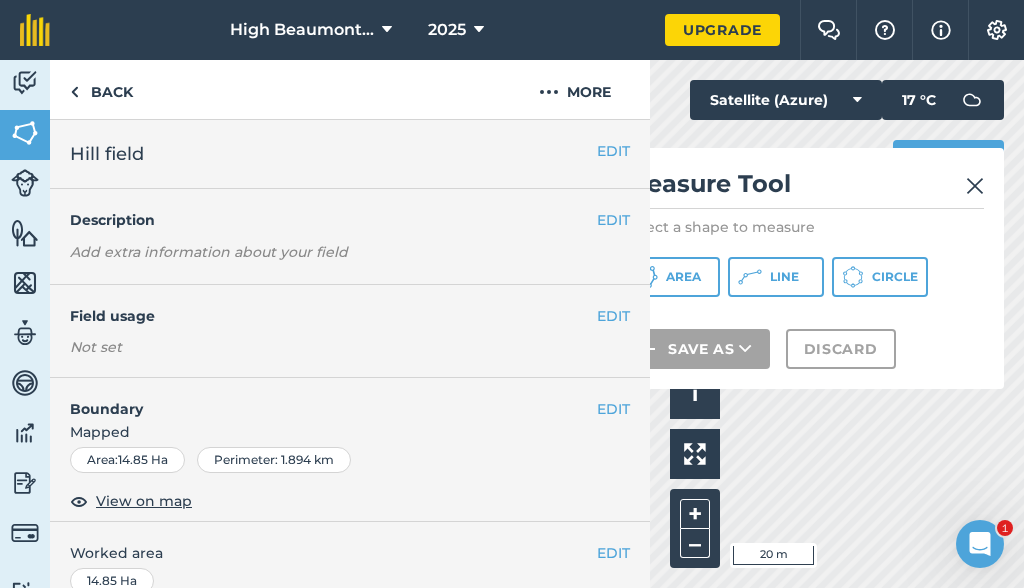 click on "Line" at bounding box center [776, 277] 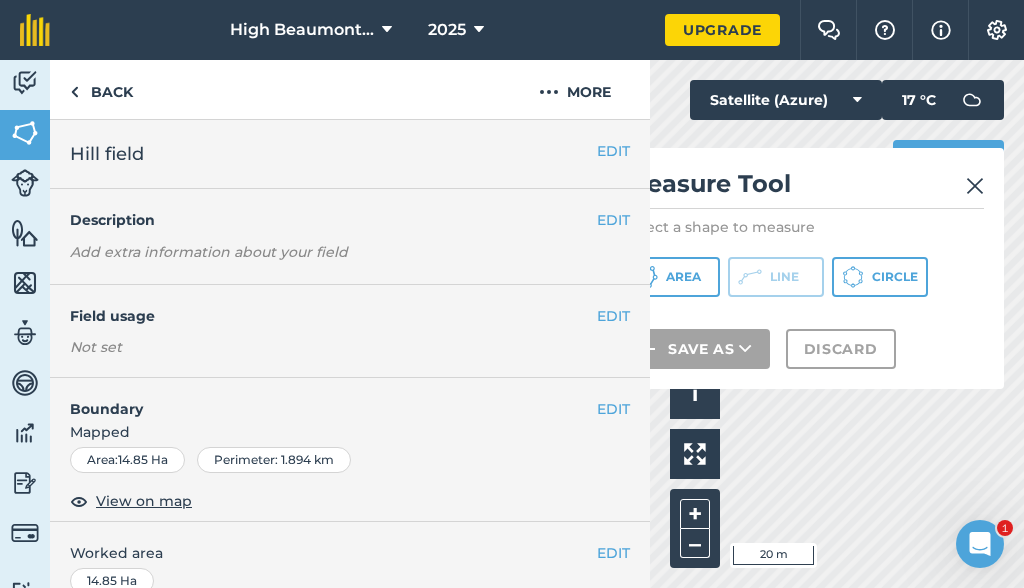 click at bounding box center (975, 186) 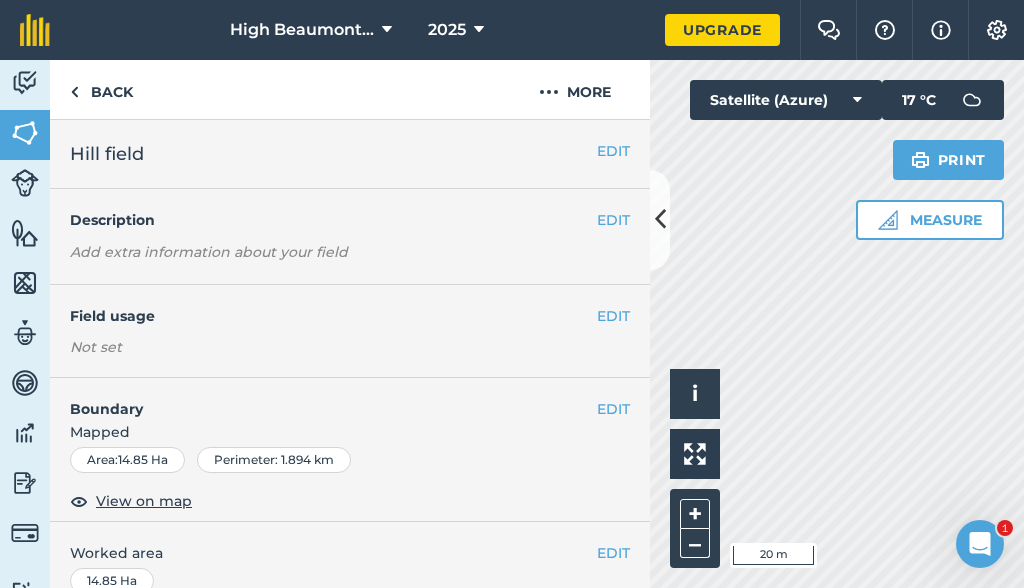 click at bounding box center [25, 83] 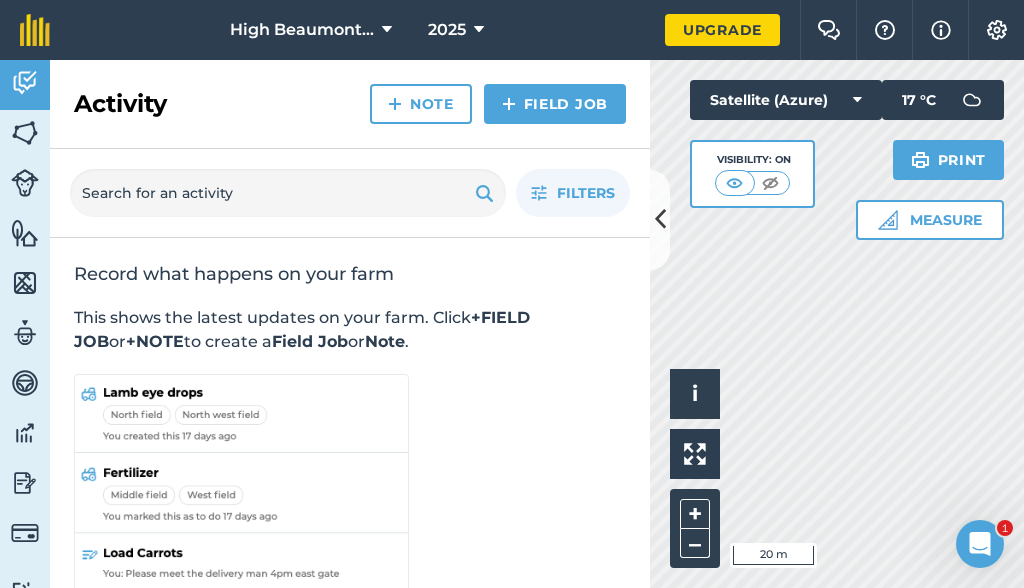 scroll, scrollTop: 0, scrollLeft: 0, axis: both 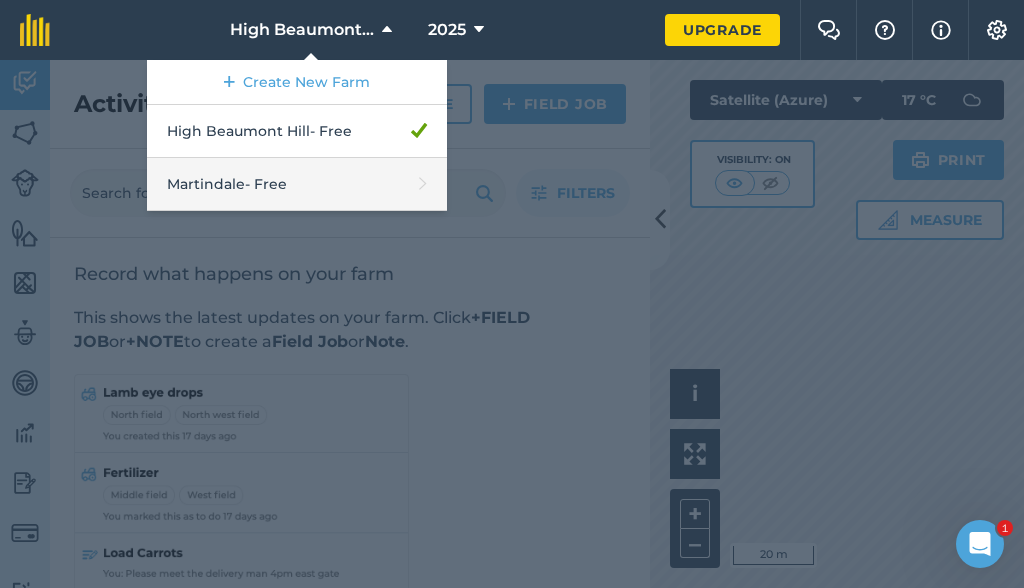 click on "Martindale   - Free" at bounding box center (297, 184) 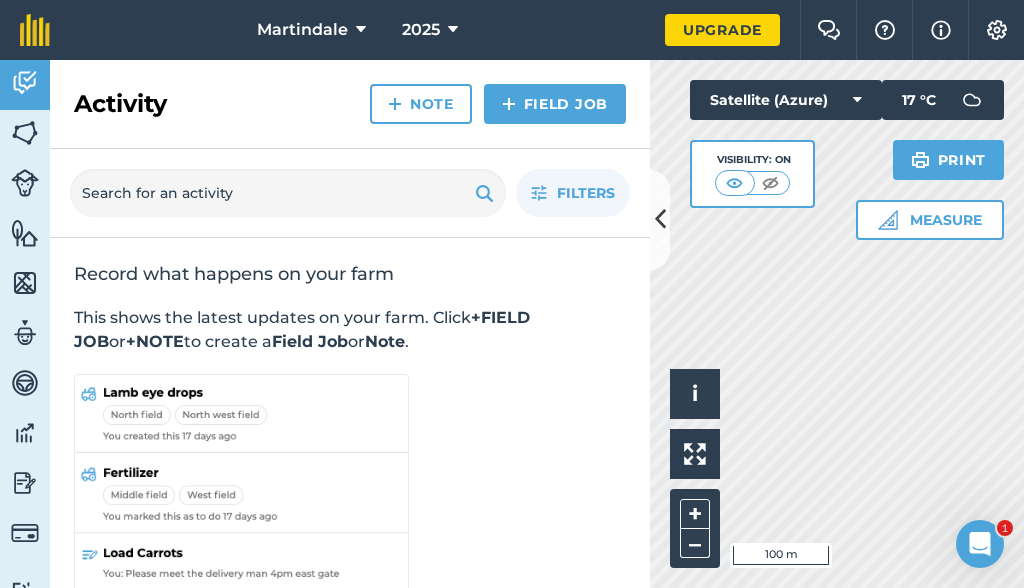 click on "2025" at bounding box center (430, 30) 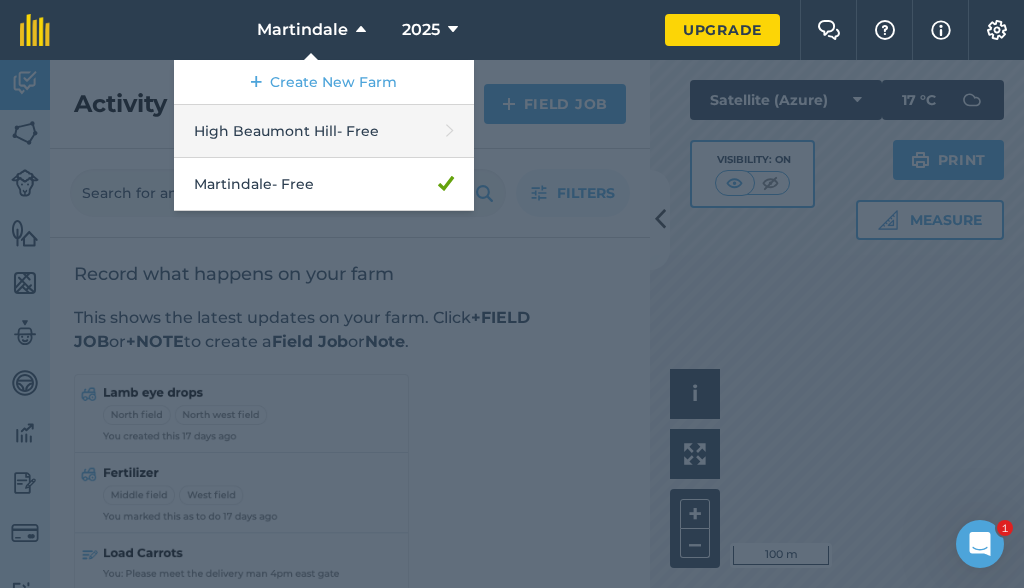click on "High Beaumont Hill  - Free" at bounding box center [324, 131] 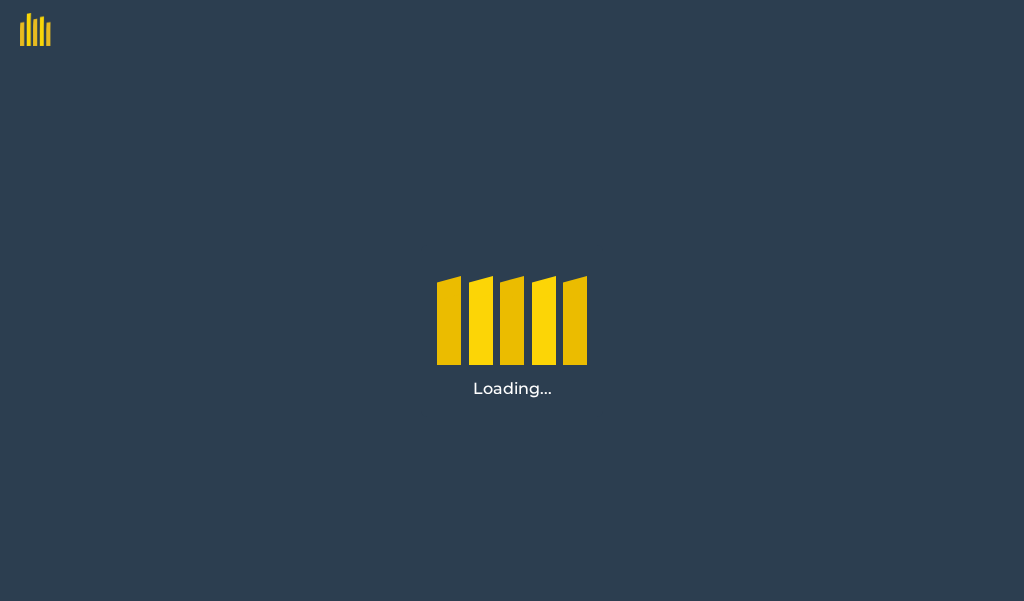 scroll, scrollTop: 0, scrollLeft: 0, axis: both 